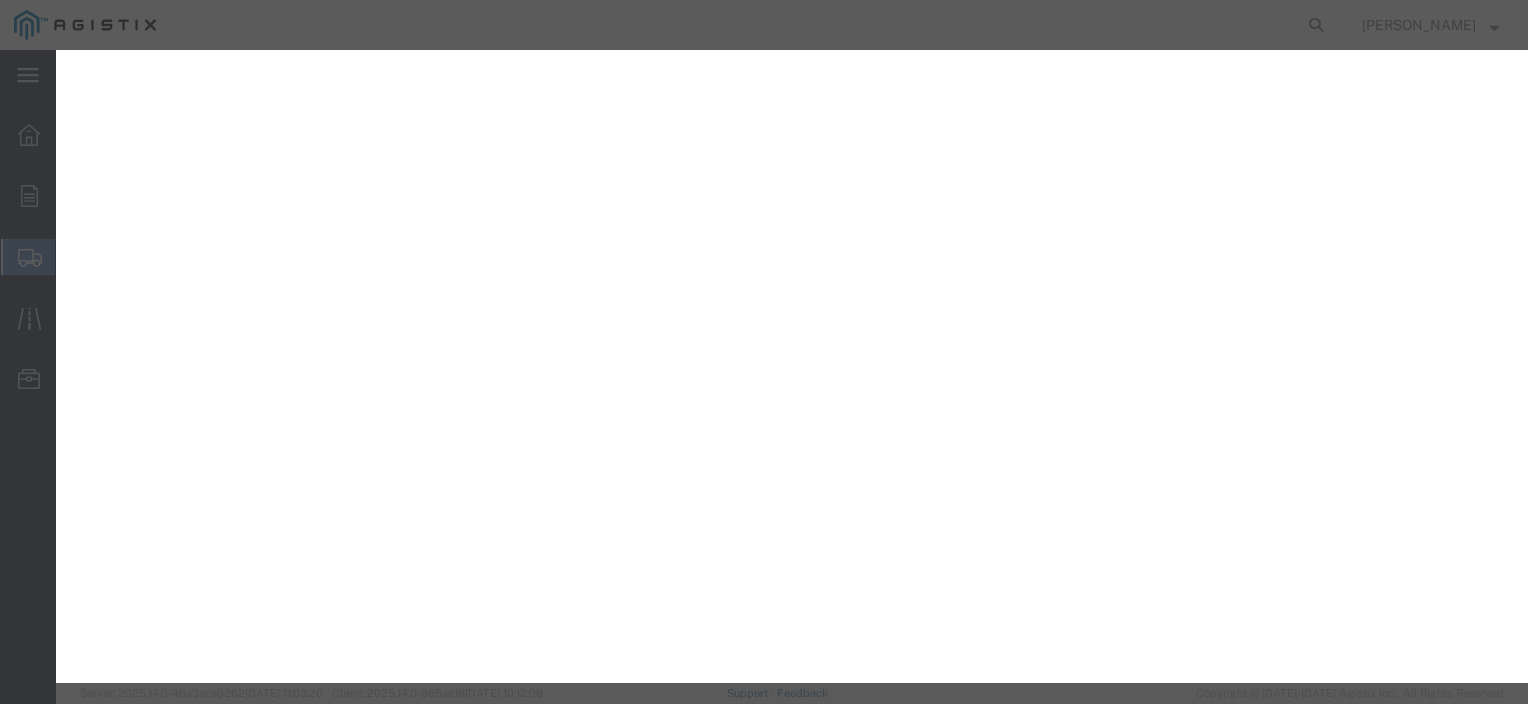 select on "BNDL" 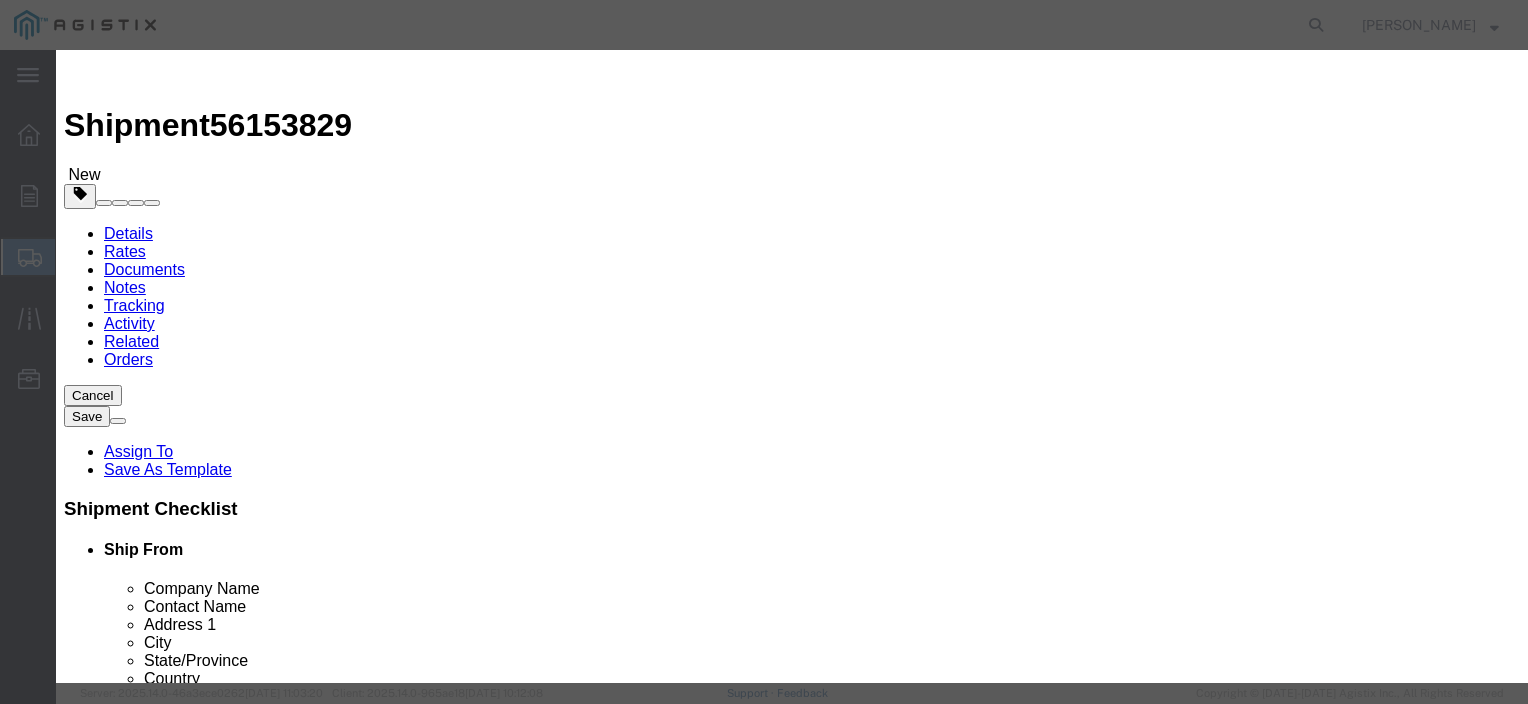 scroll, scrollTop: 102, scrollLeft: 0, axis: vertical 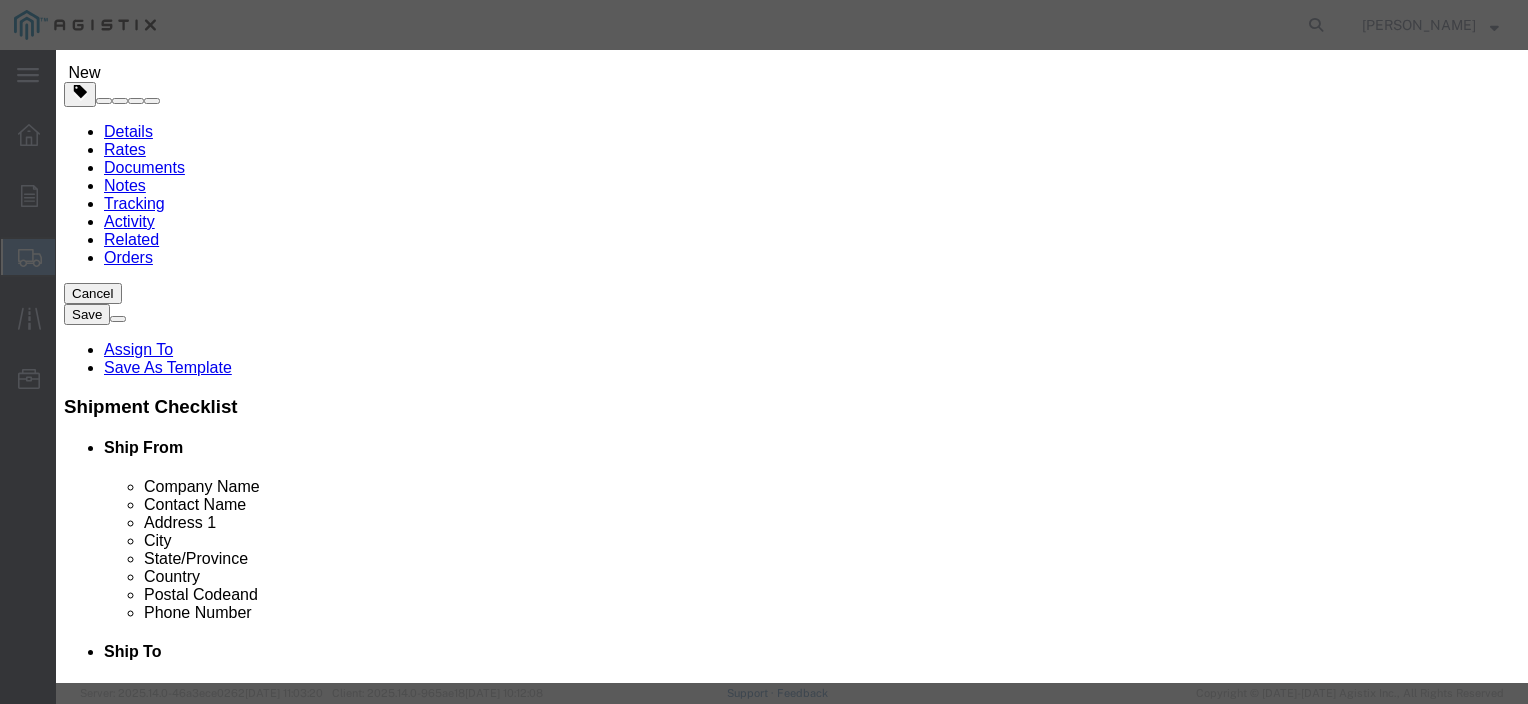 click on "Product Name
Pieces  0 Select Bag 100Board Feet Bottle Box Blister Pack Can Capsule Cartridge Case Cubic centimeter Cubic foot Cubic Inches Centimeter Container Carton Cubic yard Dozen Drum Each Fluid Ounce US Foot Gram Gallons Hundred Hour Inches Jar Kilogram Kilometer Liter Pound Meter Square meter Cubic meter Milligram Milliliter Ounce Pack Quart, US liquid Roll Square foot Square inch Stick Tablet US ton Tonne Tube Vials
Total Value  Select ADP AED AFN ALL AMD AOA ARS ATS AUD AWG AZN BAM BBD BDT BGL BGN BHD BIF BMD BND [PERSON_NAME] BRL BSD BTN BWP BYN BZD CAD CDF CHF CLP CNY COP CRC CUC CUP CVE CYP CZK DJF DKK DOP DZD EGP ERN ETB EUR FJD FKP GBP GEL GHS GIP GMD GNF GTQ GWP GYD HKD HNL HRK HTG HUF IDR ILS INR IQD IRR ISK JMD JOD JPY KES KGS KHR KMF KPW KRW KWD KYD KZT LAK LBP LKR LRD LSL LYD MAD MDL MGA MGF MKD MMK MNT MOP MRU MUR MVR MWK MXN MYR MZN NAD NGN NIO NOK NPR NZD OMR PAB PEN PGK PHP PKR PLN PYG QAR [PERSON_NAME] RSD RUB RWF SAR SBD SCR SDG SEK SGD SHP SLE SLL SOS" 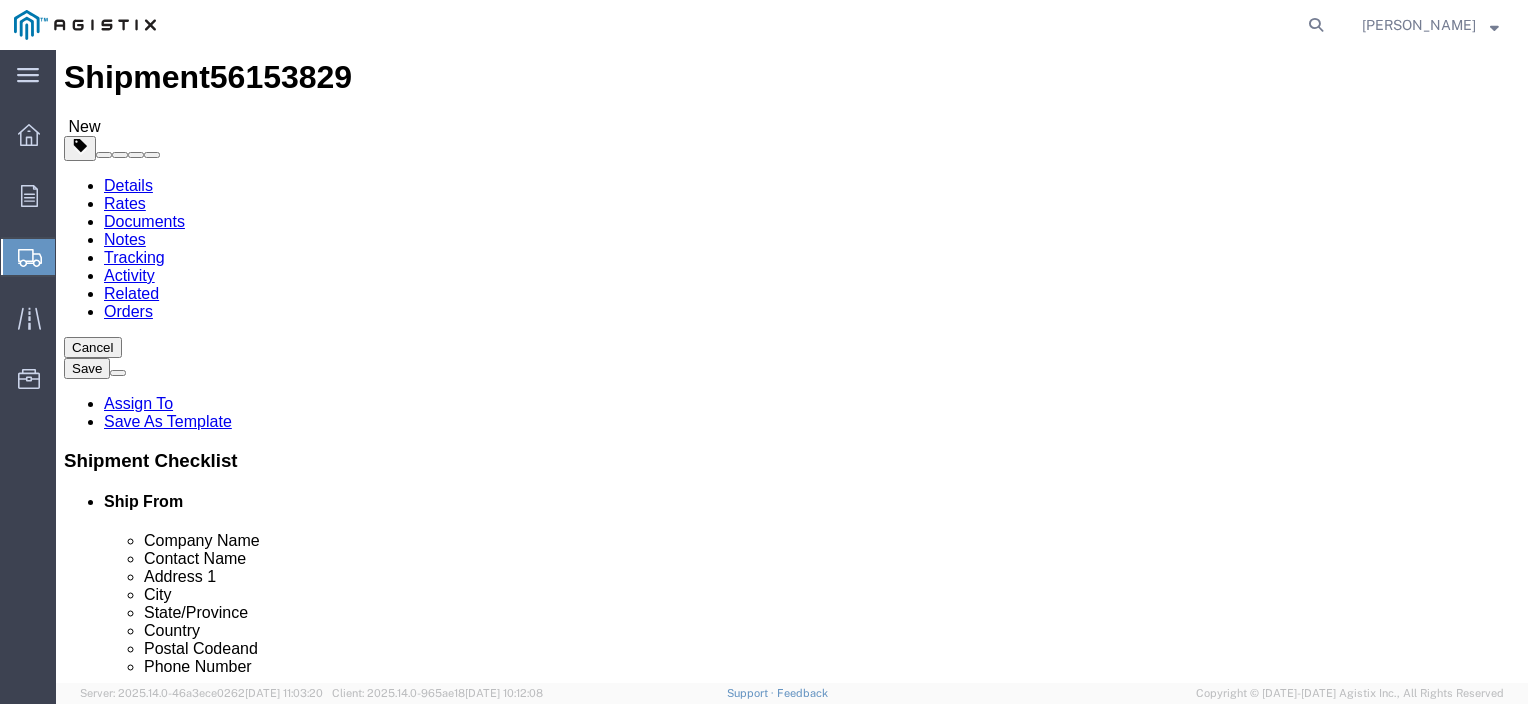 scroll, scrollTop: 2, scrollLeft: 0, axis: vertical 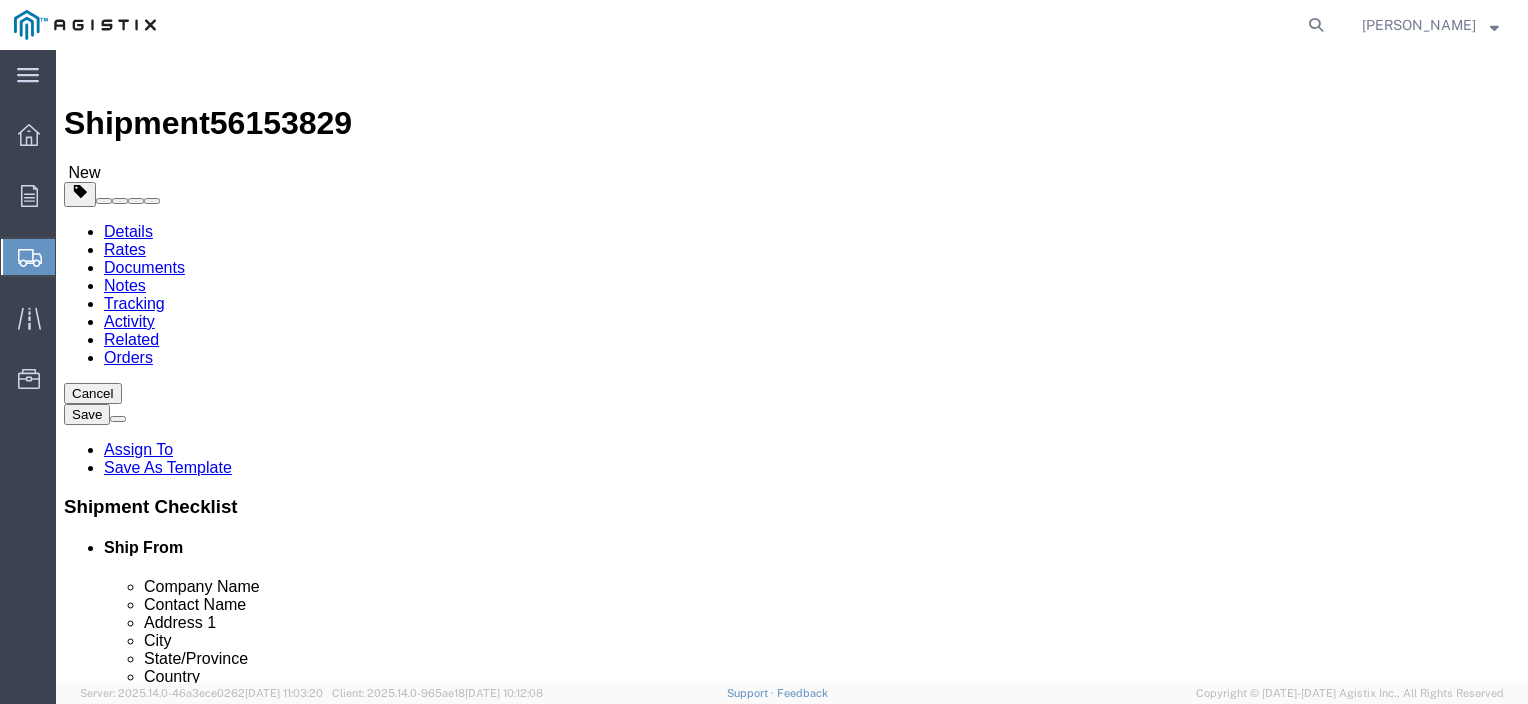 click 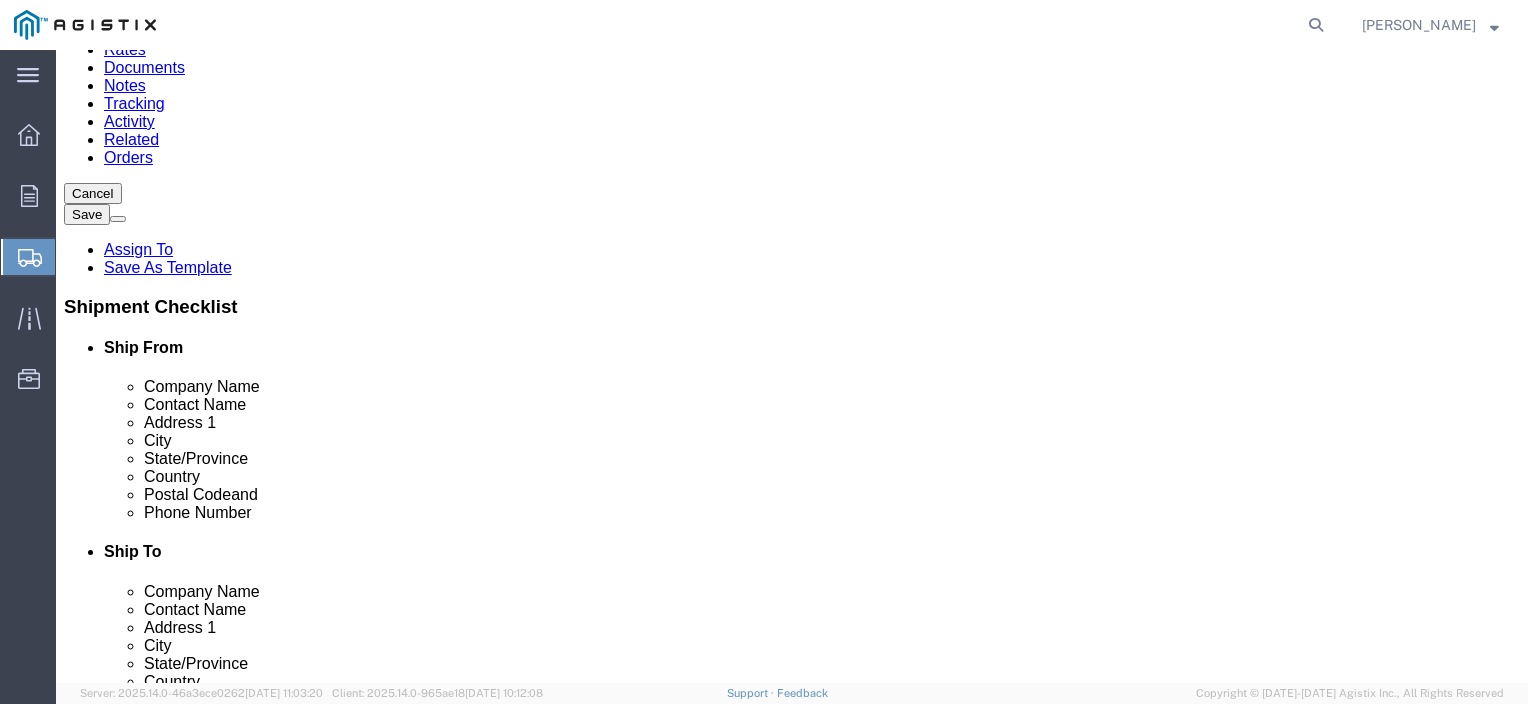 scroll, scrollTop: 206, scrollLeft: 0, axis: vertical 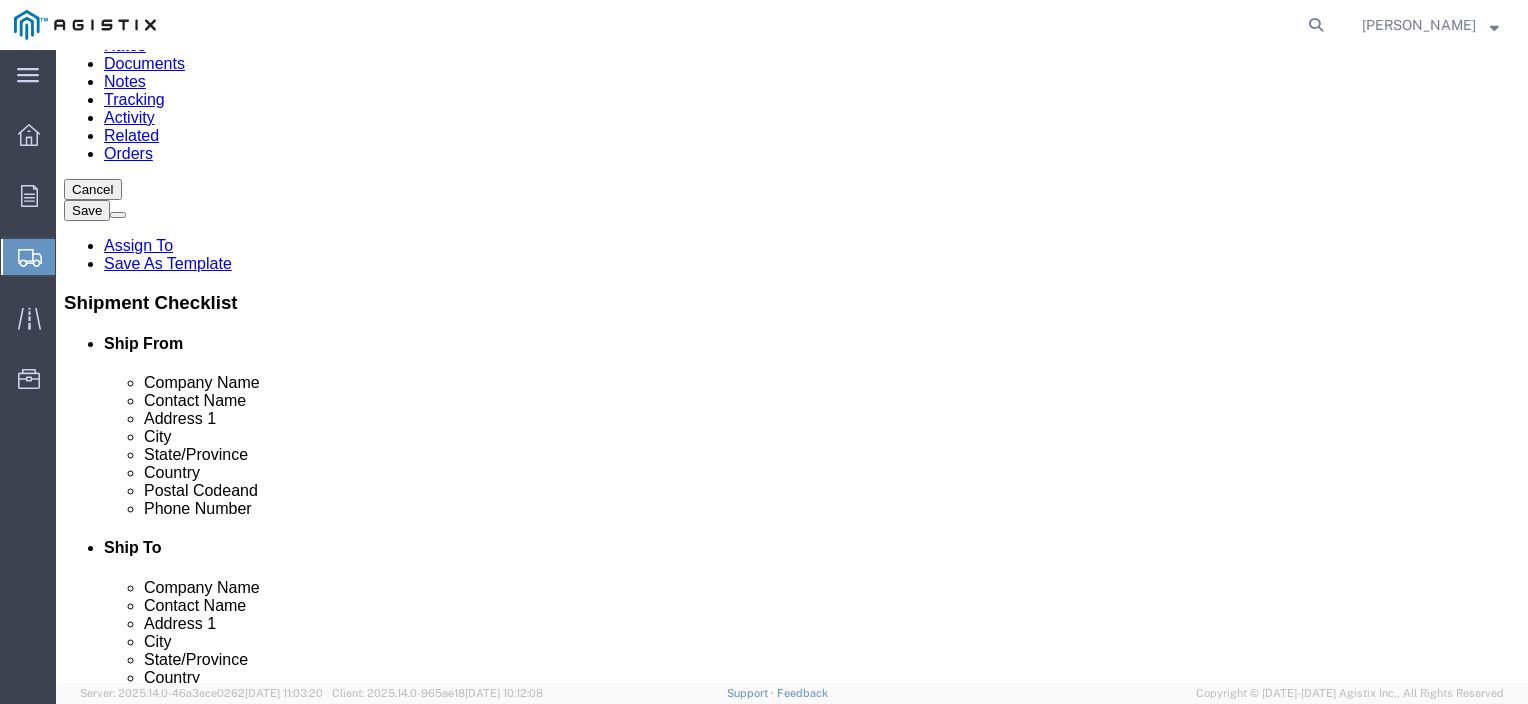 click on "Details" 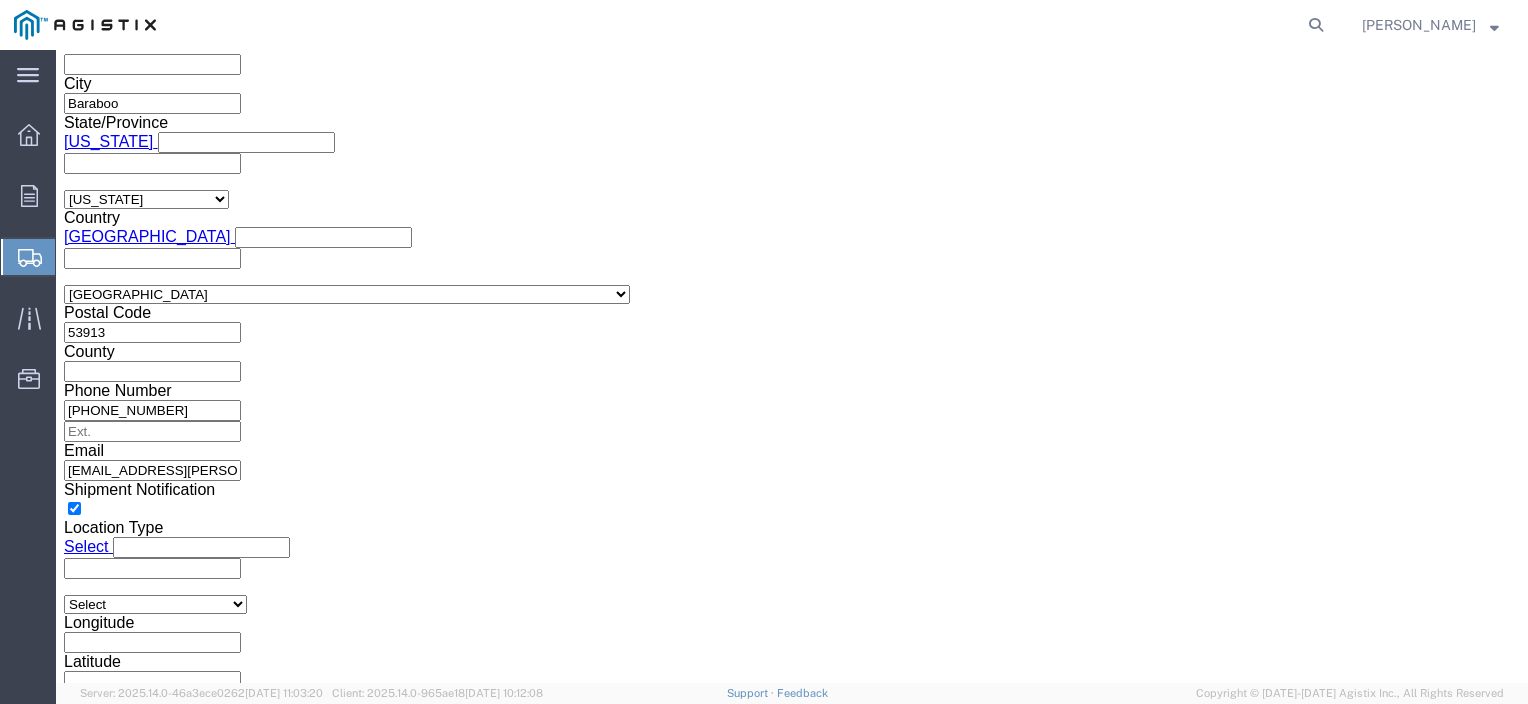 scroll, scrollTop: 1616, scrollLeft: 0, axis: vertical 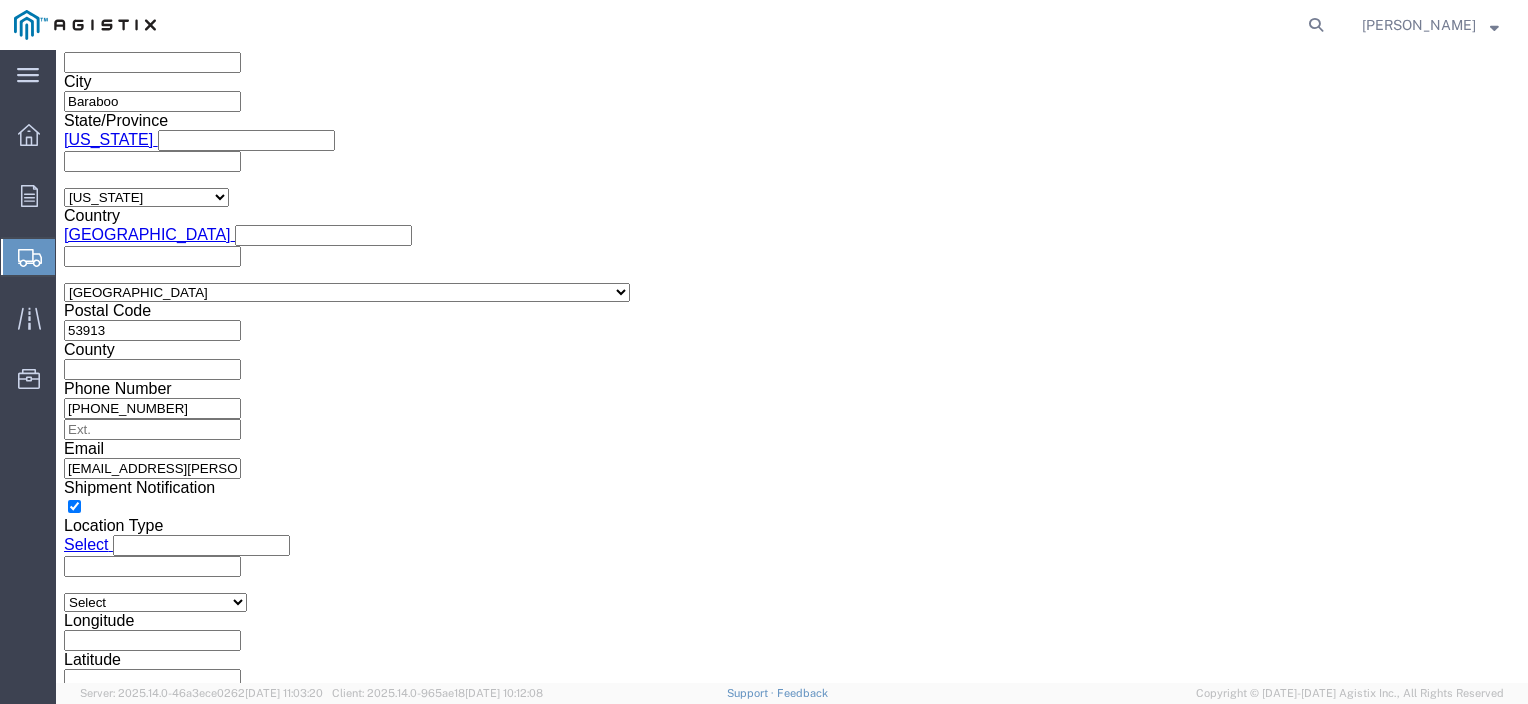 click on "Continue" 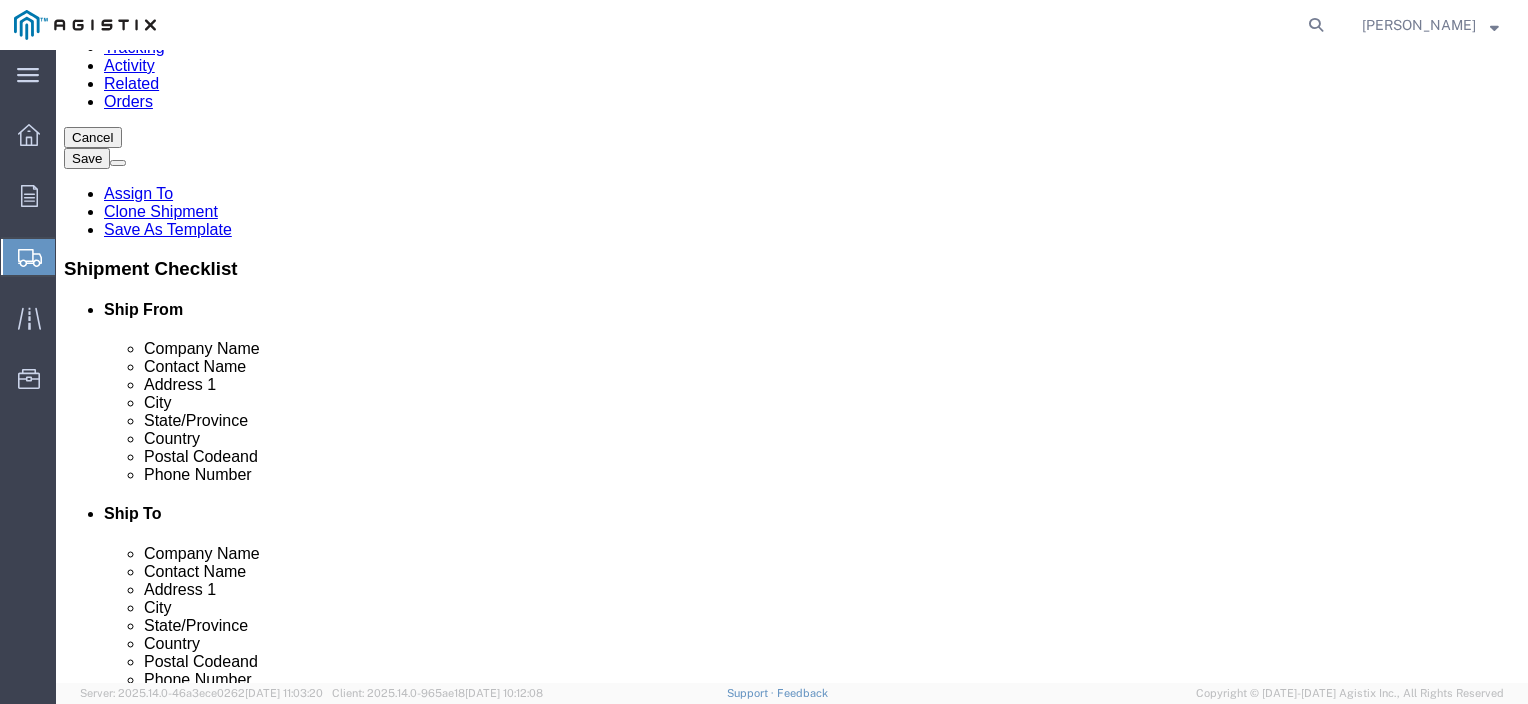 scroll, scrollTop: 260, scrollLeft: 0, axis: vertical 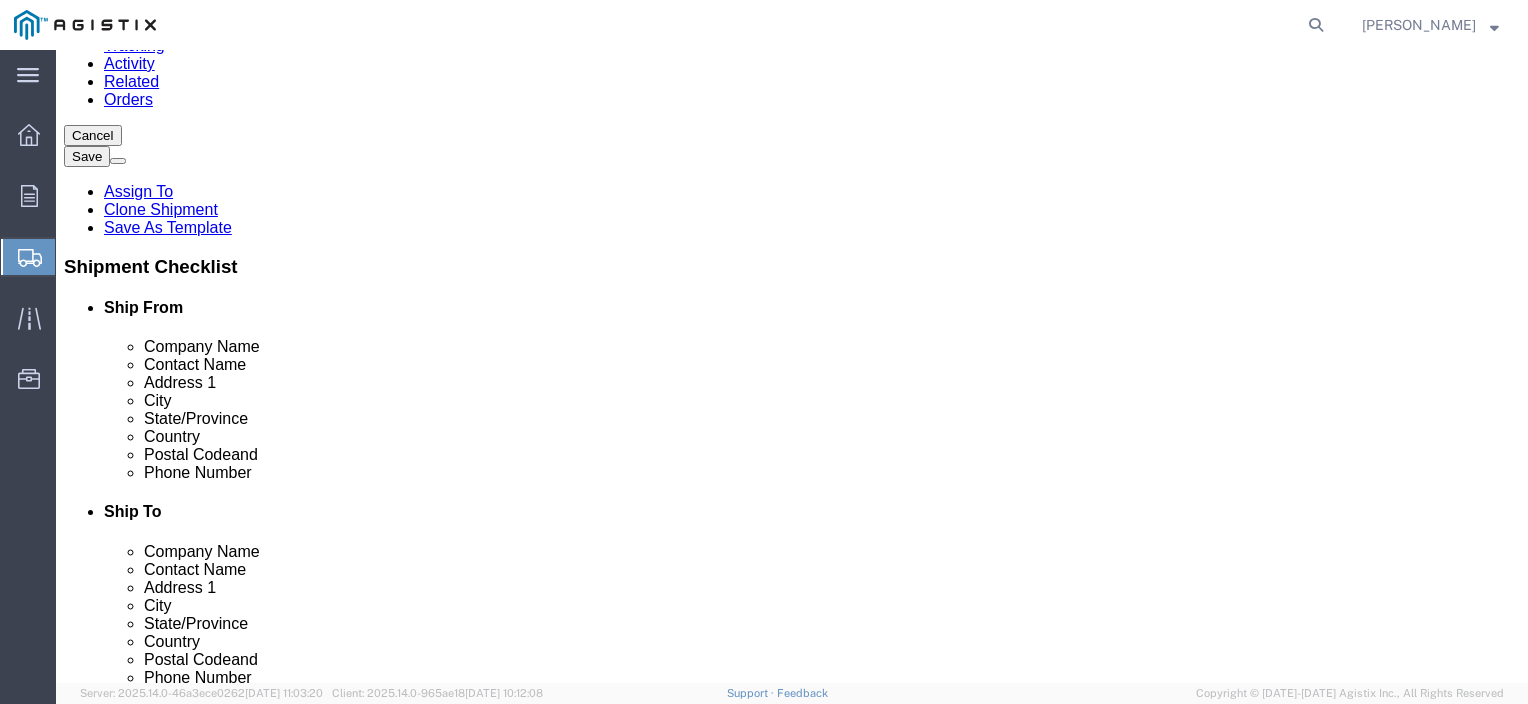 click on "Continue" 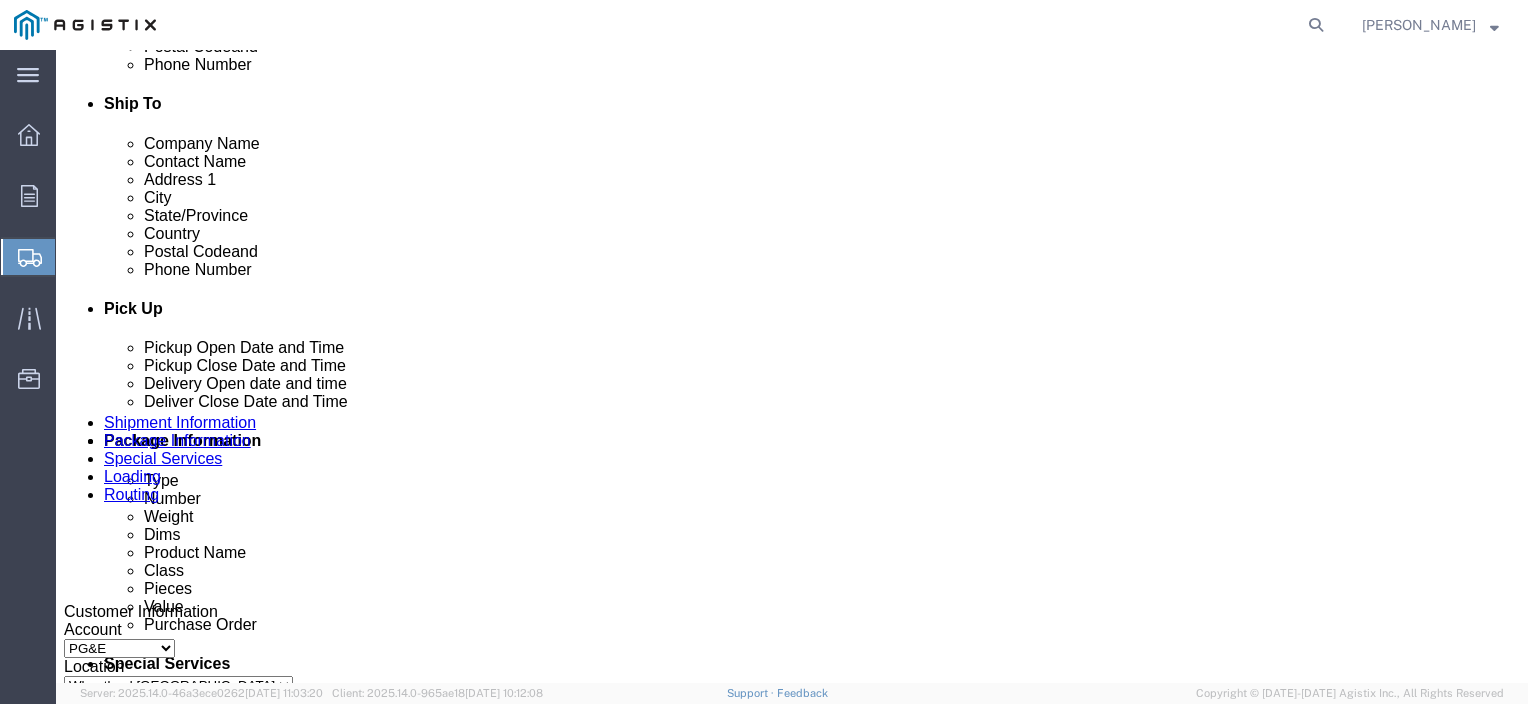 scroll, scrollTop: 700, scrollLeft: 0, axis: vertical 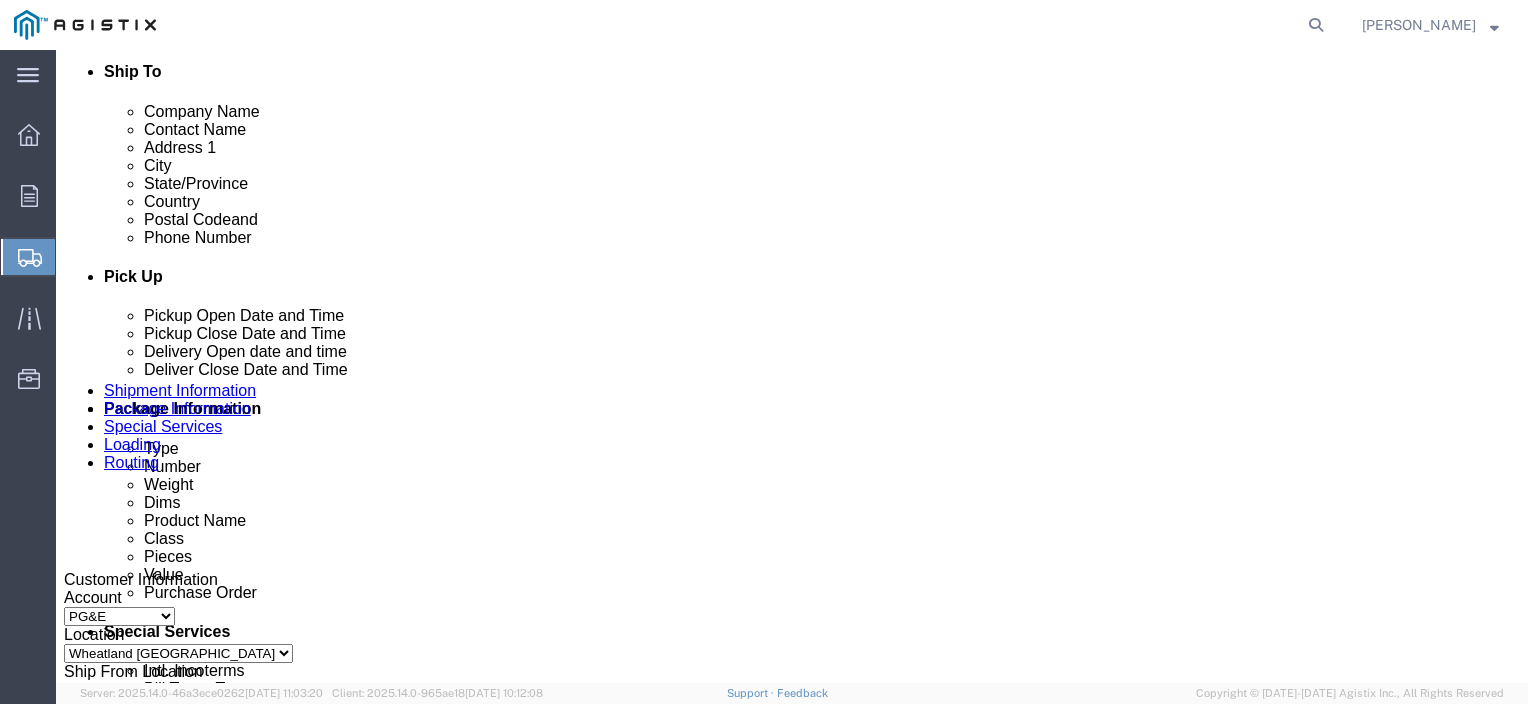 click 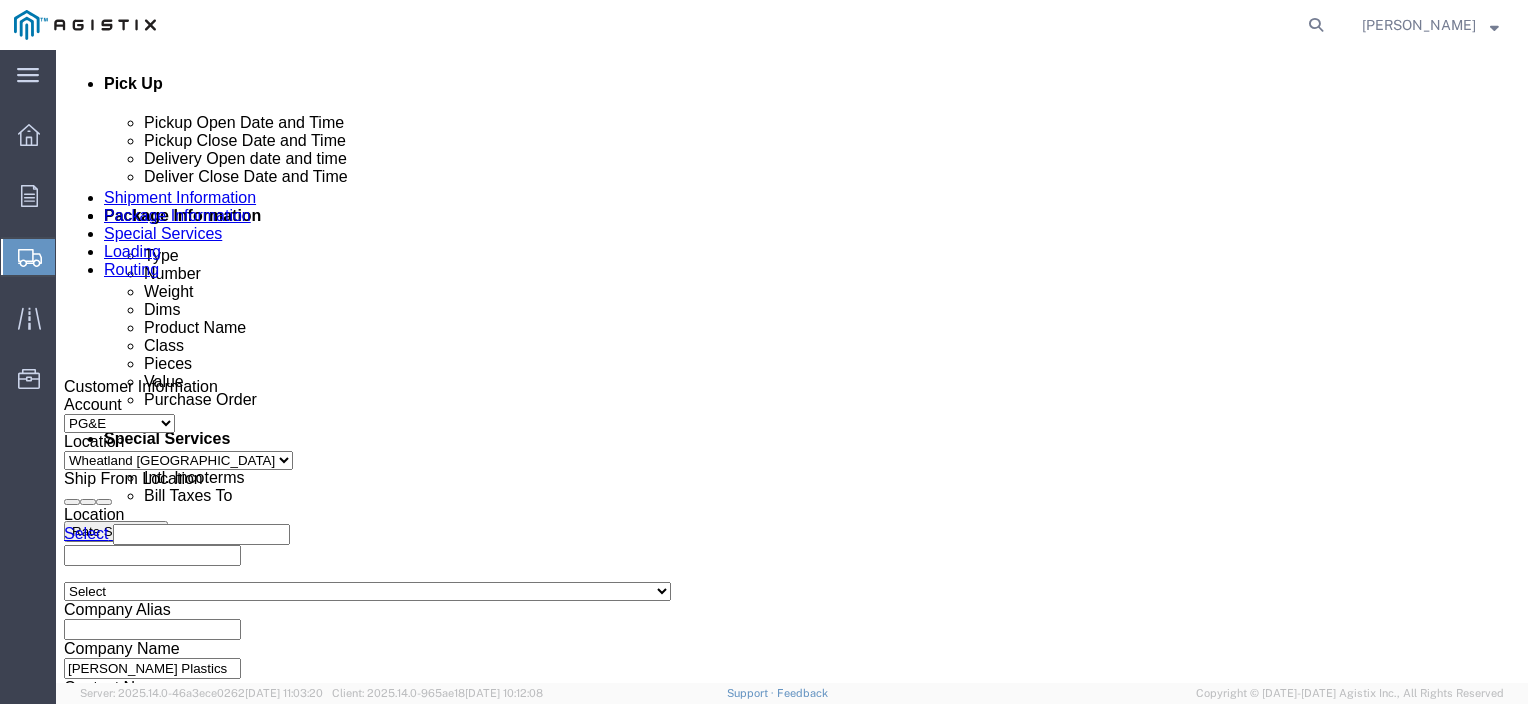 click on "Pickup Open Date and Time
Pickup Close Date and Time
Delivery Open date and time
Deliver Close Date and Time" 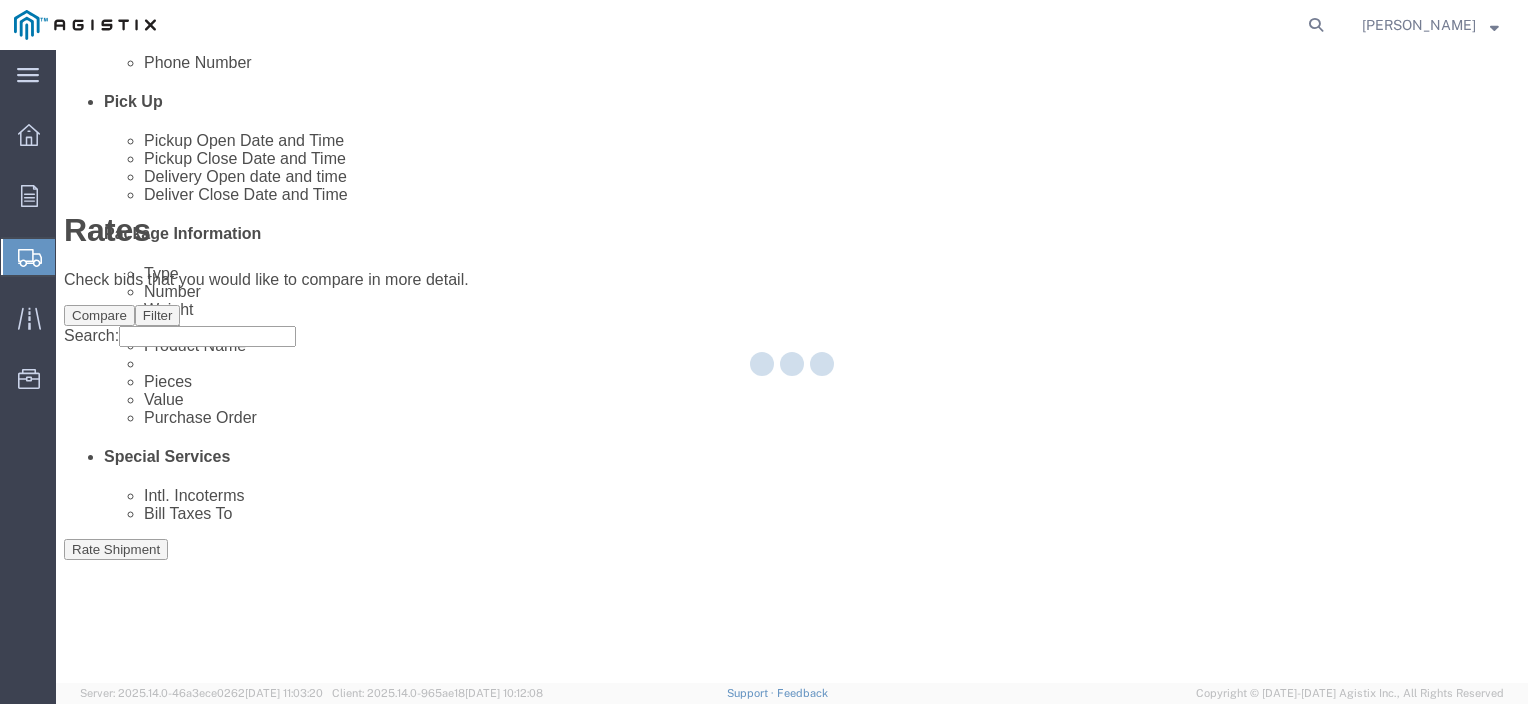scroll, scrollTop: 0, scrollLeft: 0, axis: both 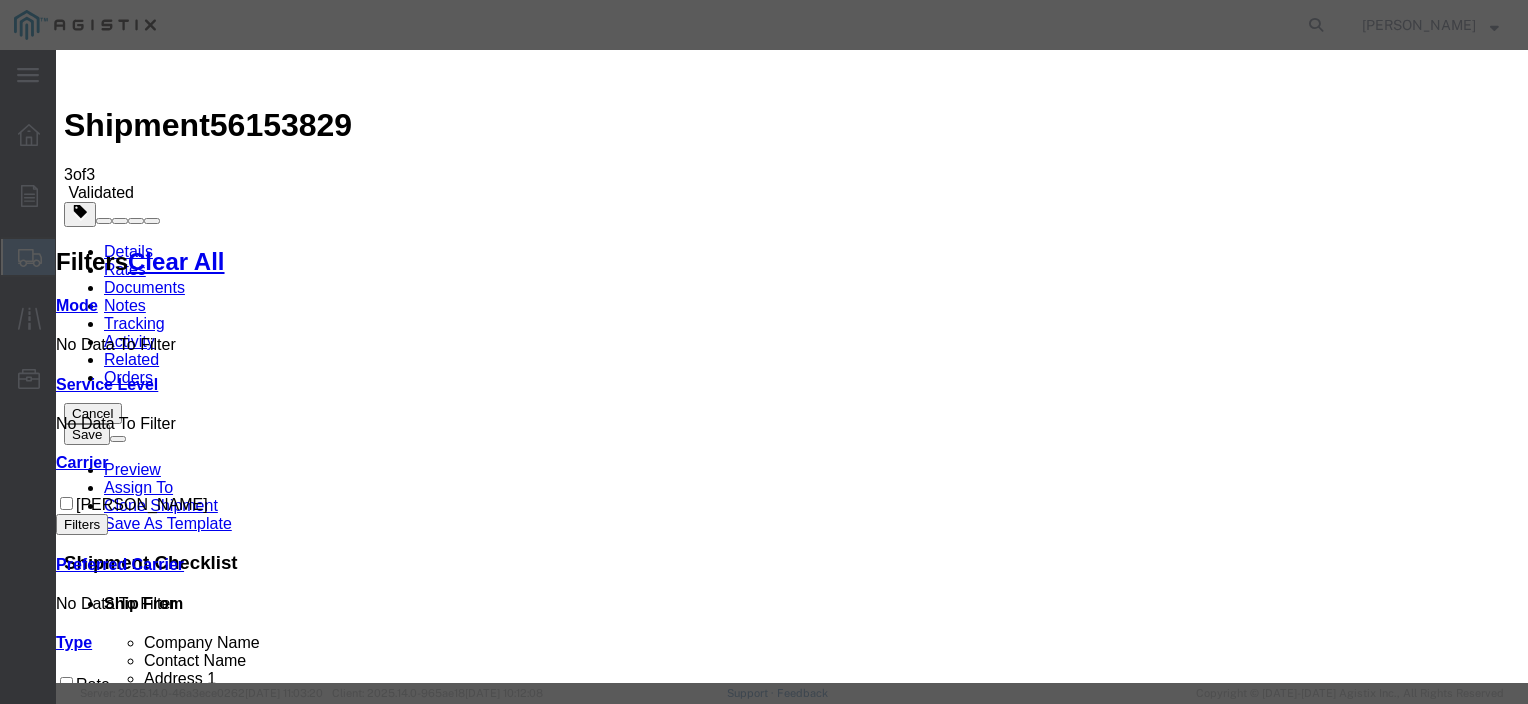 click on "Continue" at bounding box center (98, 3853) 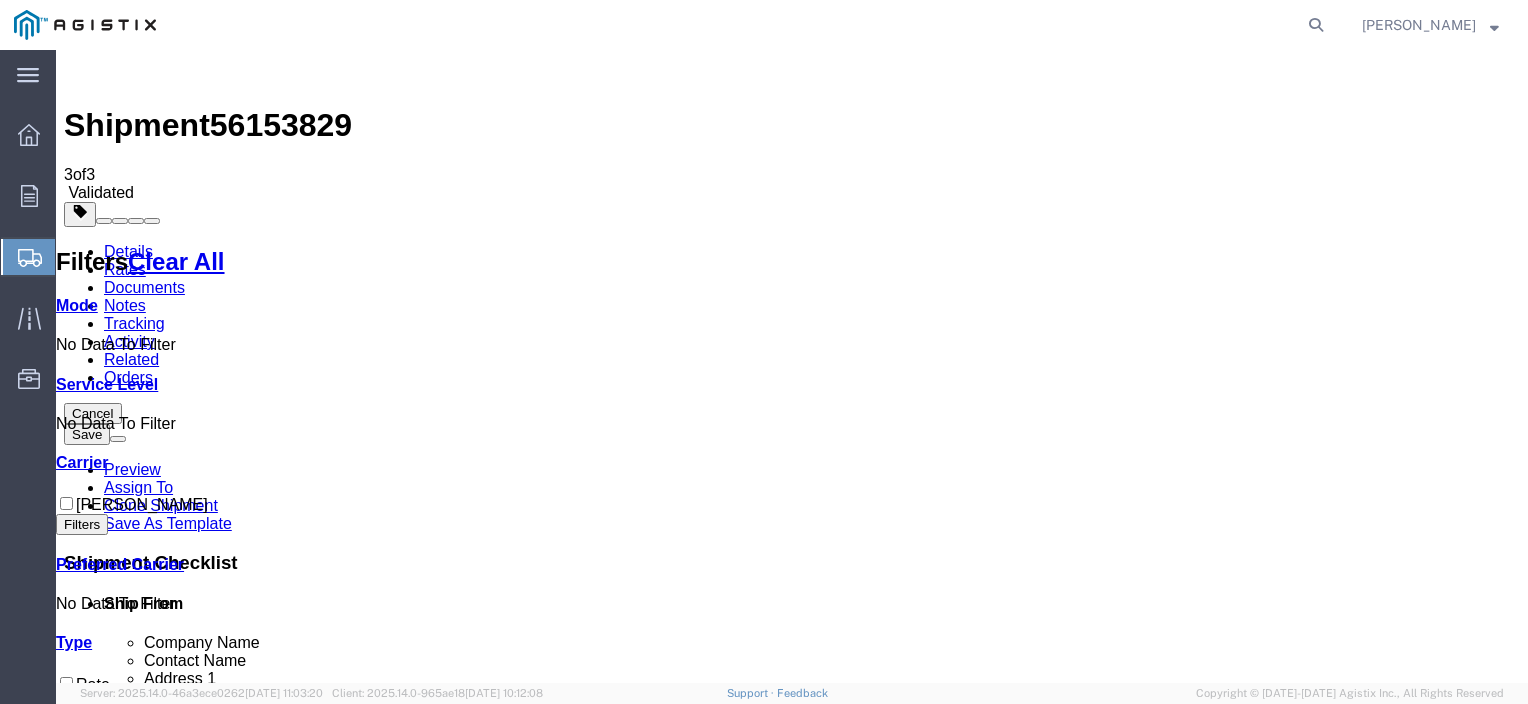 click on "Book" at bounding box center (898, 1728) 